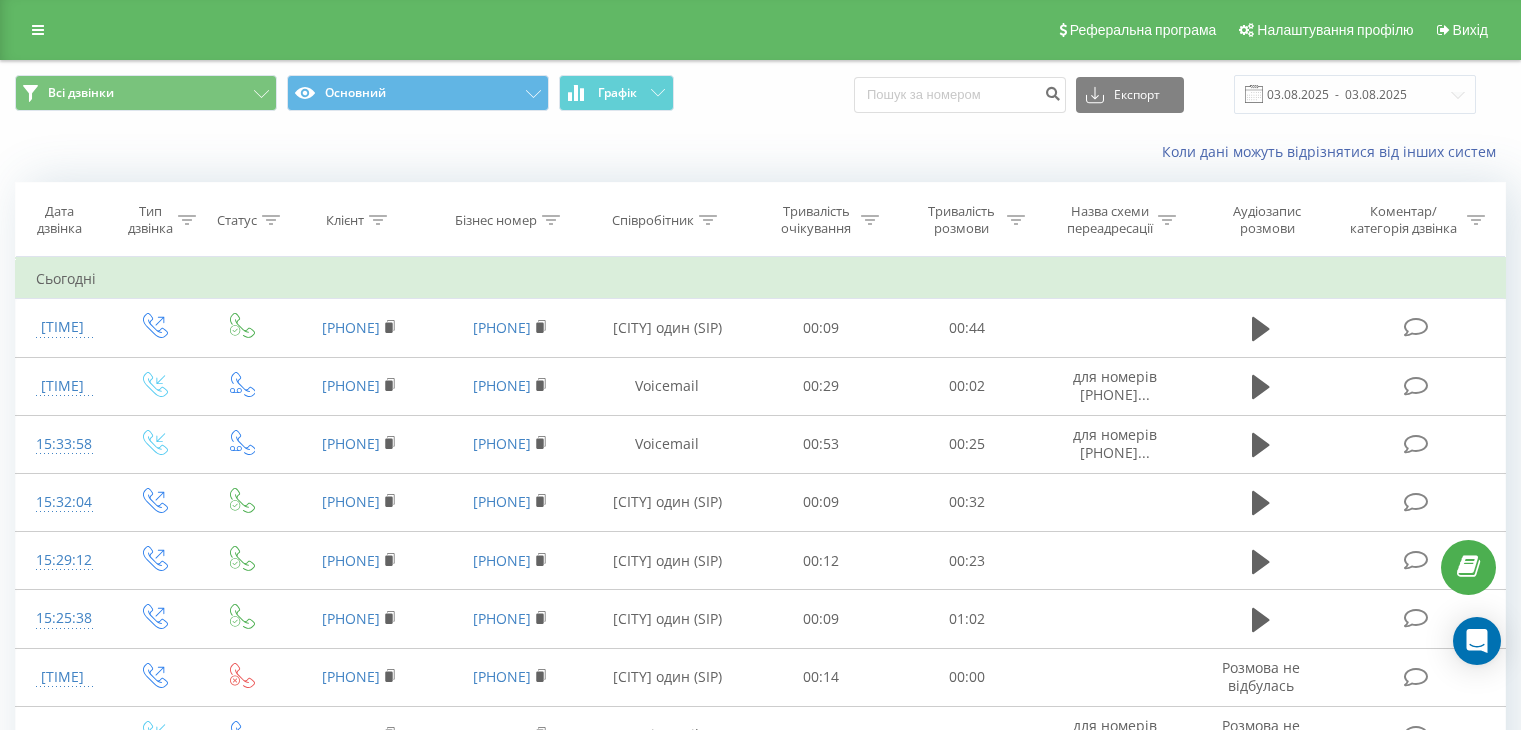 scroll, scrollTop: 0, scrollLeft: 0, axis: both 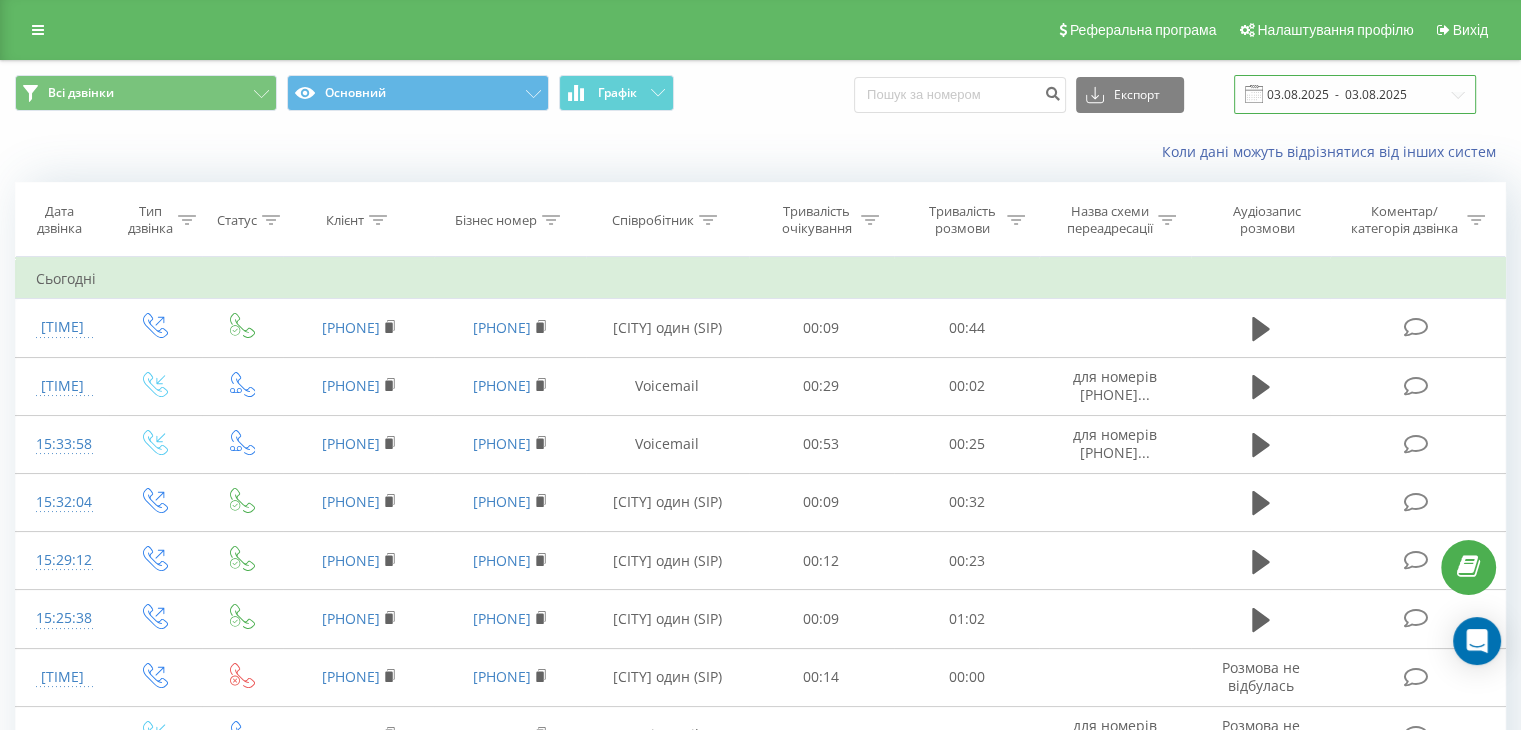 click on "03.08.2025  -  03.08.2025" at bounding box center [1355, 94] 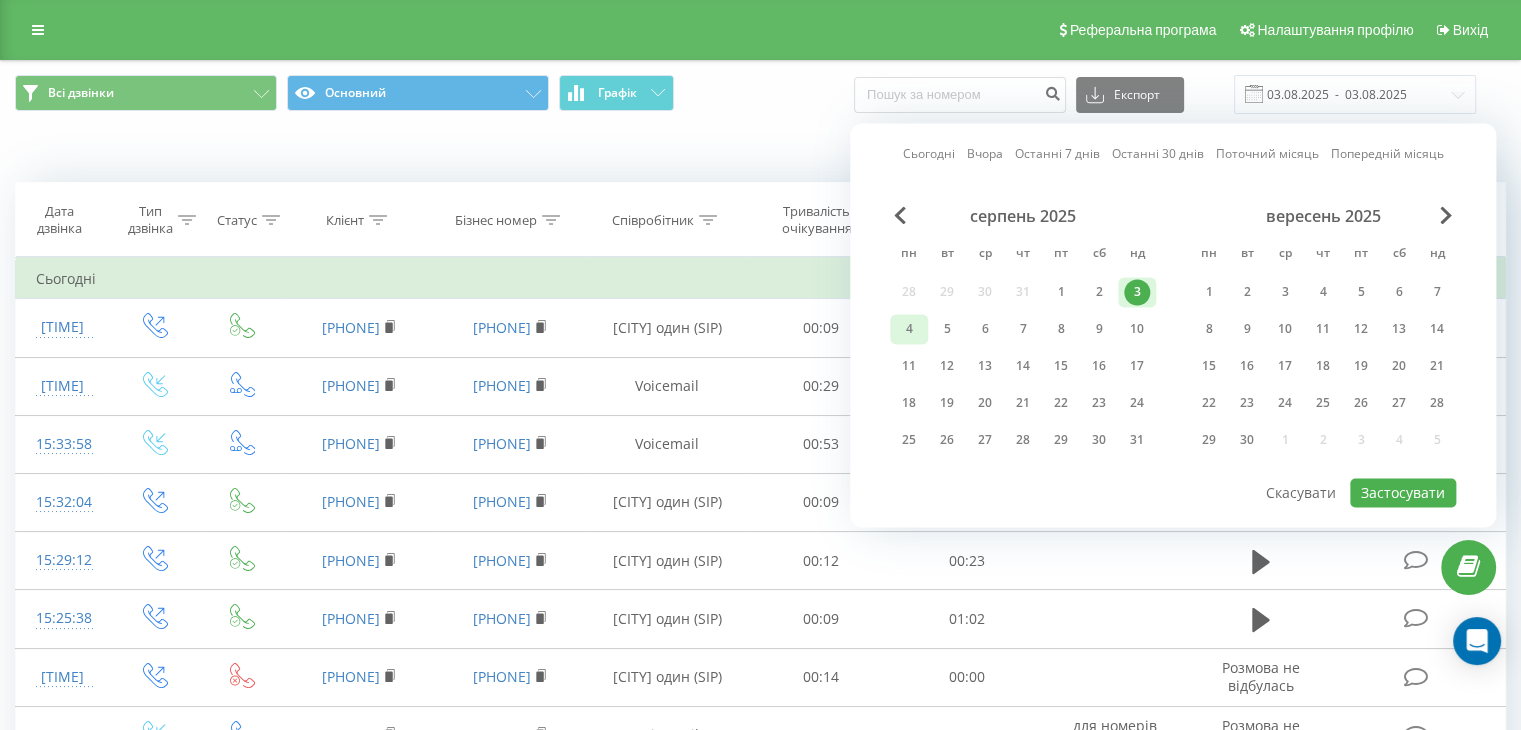 click on "4" at bounding box center (909, 329) 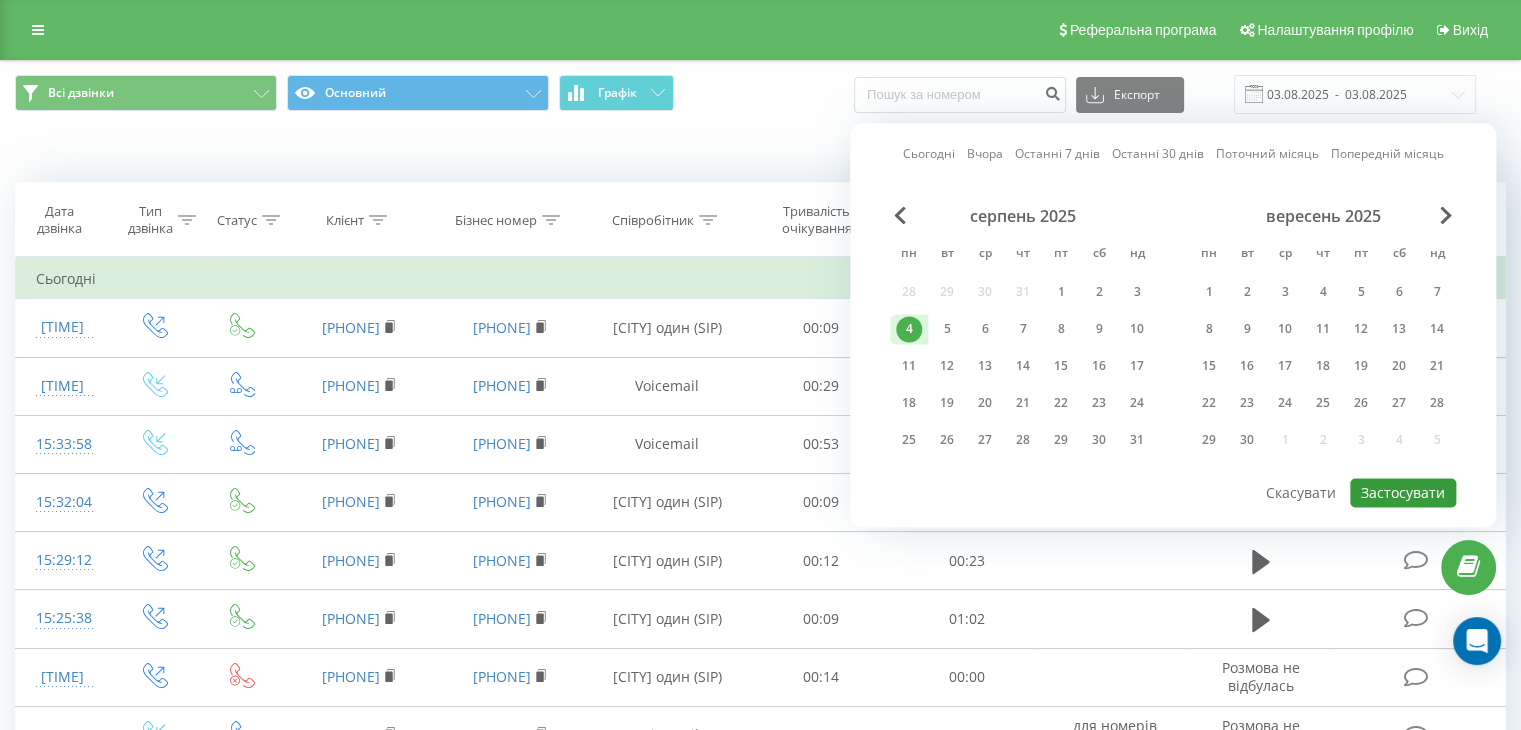 click on "Застосувати" at bounding box center [1403, 492] 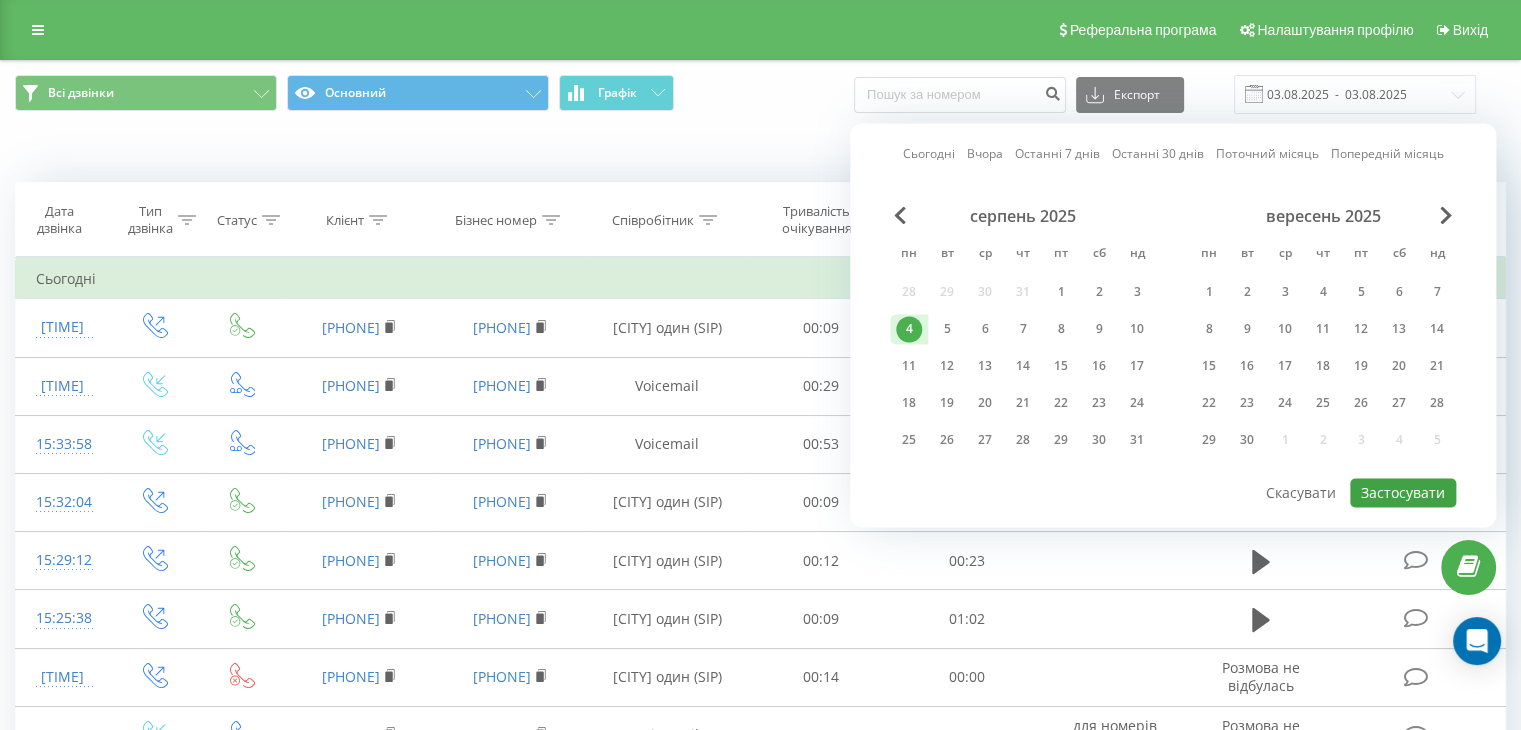 type on "04.08.2025  -  04.08.2025" 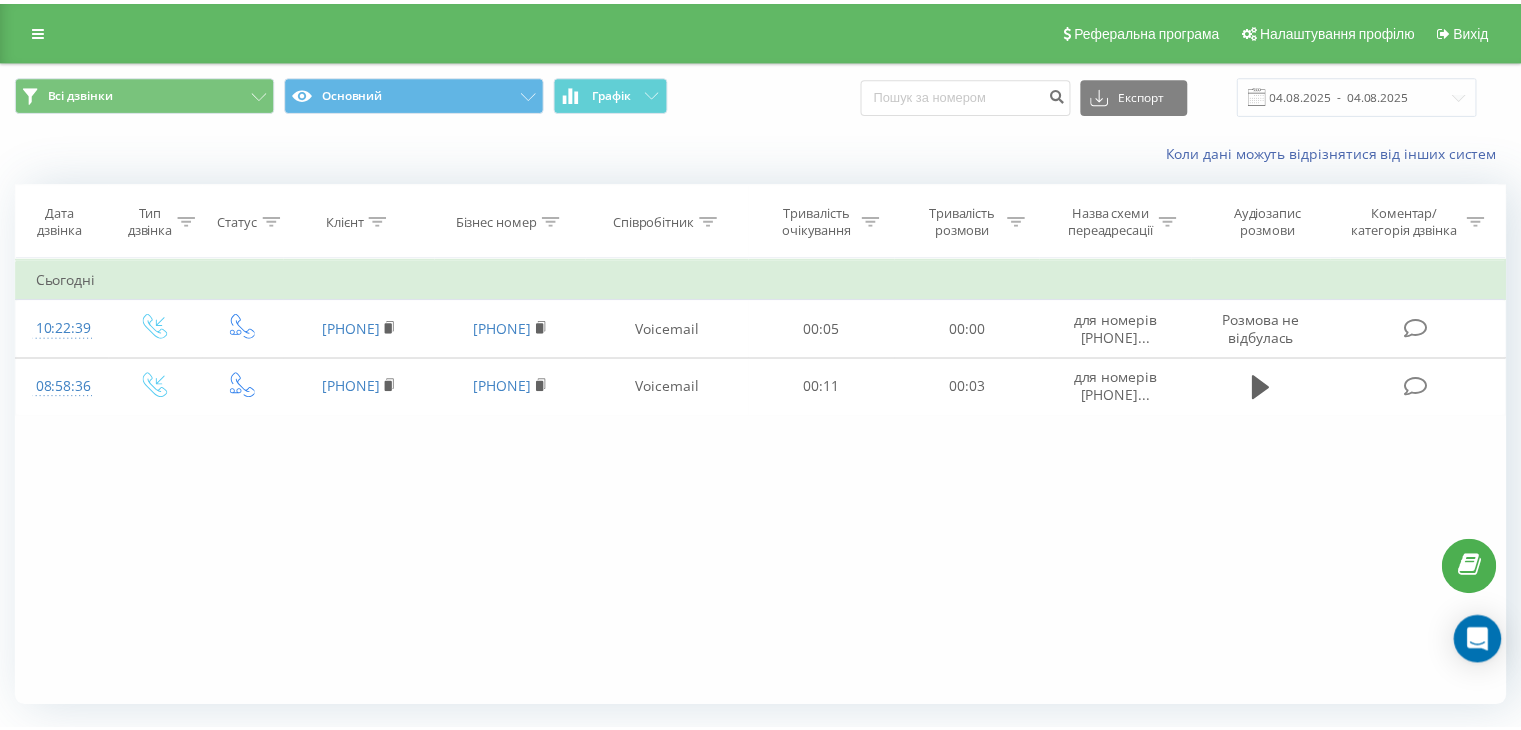 scroll, scrollTop: 0, scrollLeft: 0, axis: both 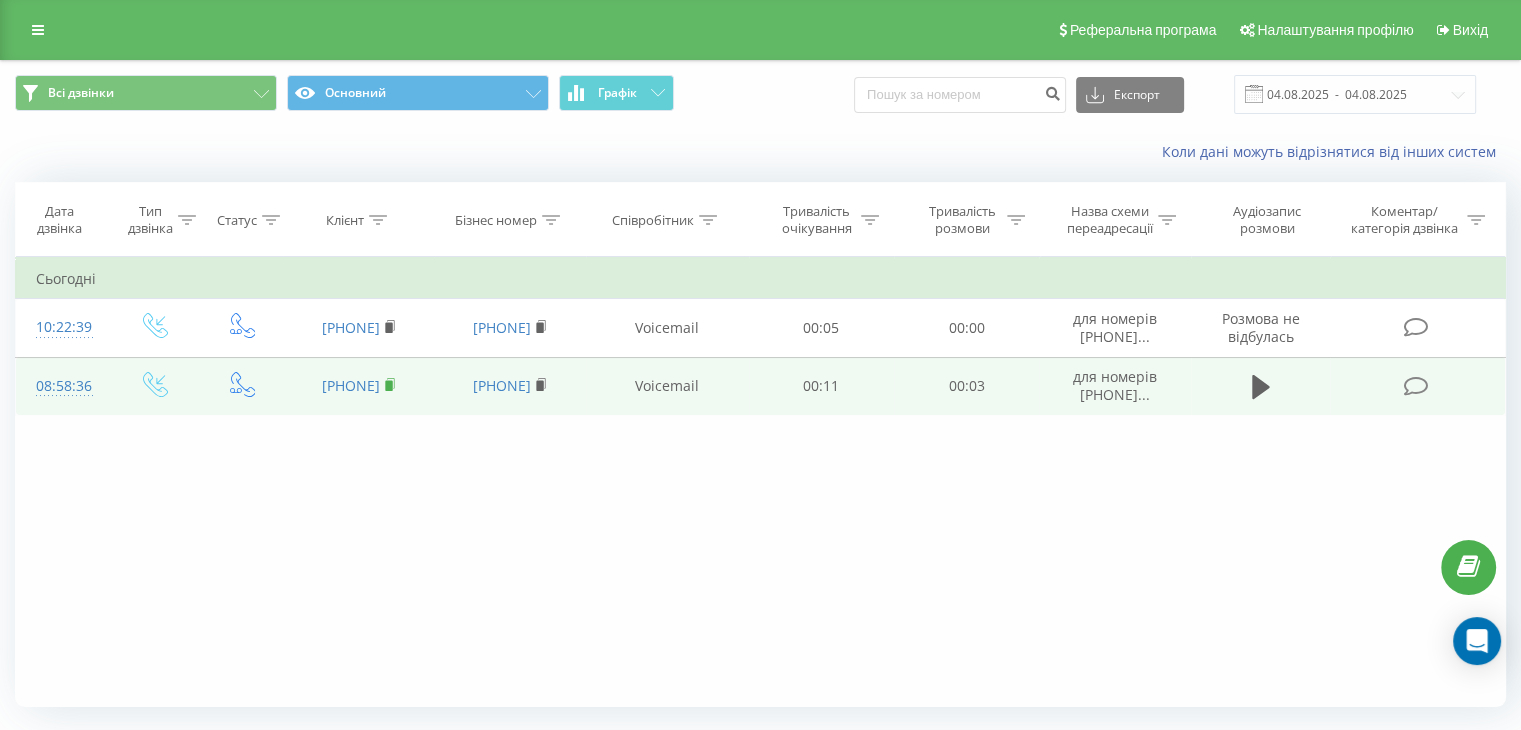 click 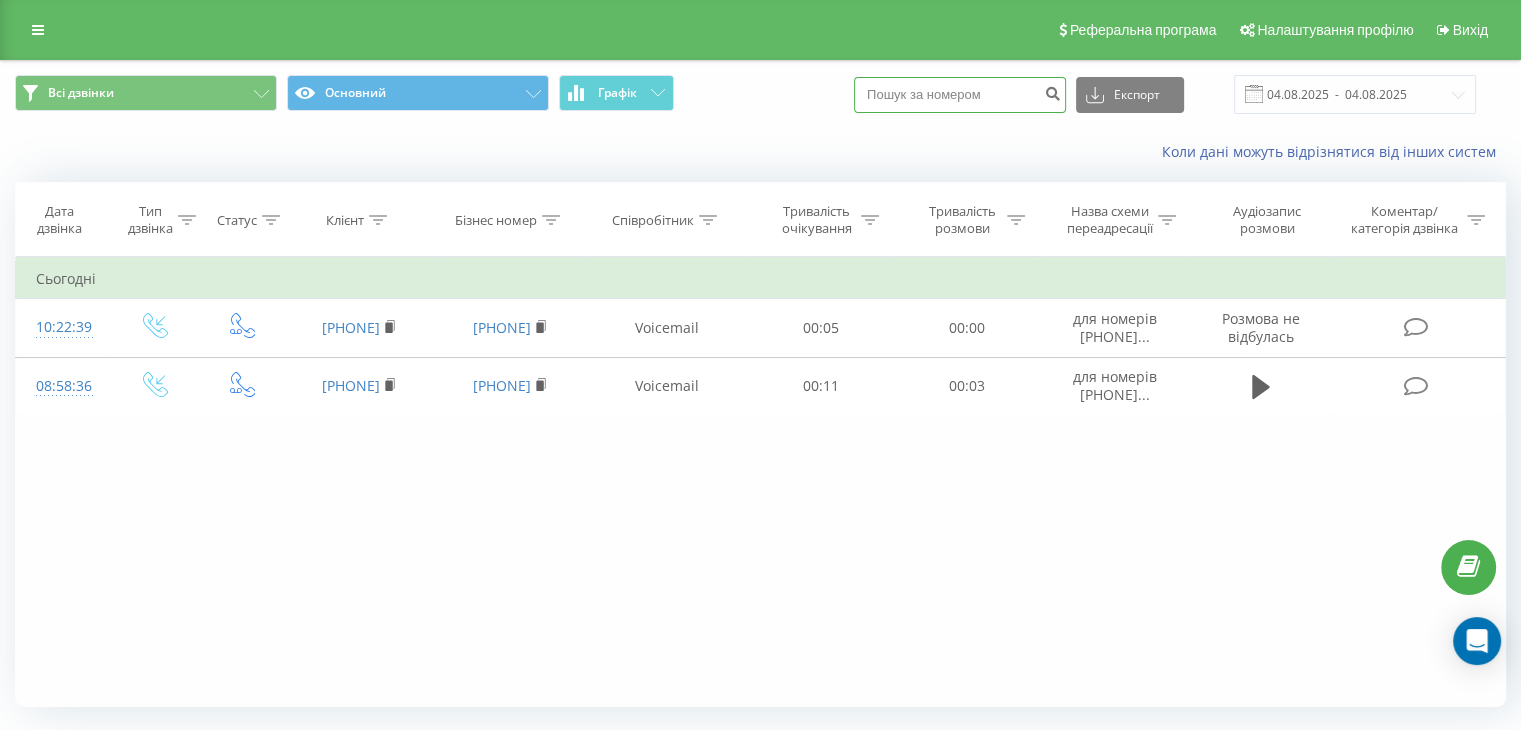 click at bounding box center [960, 95] 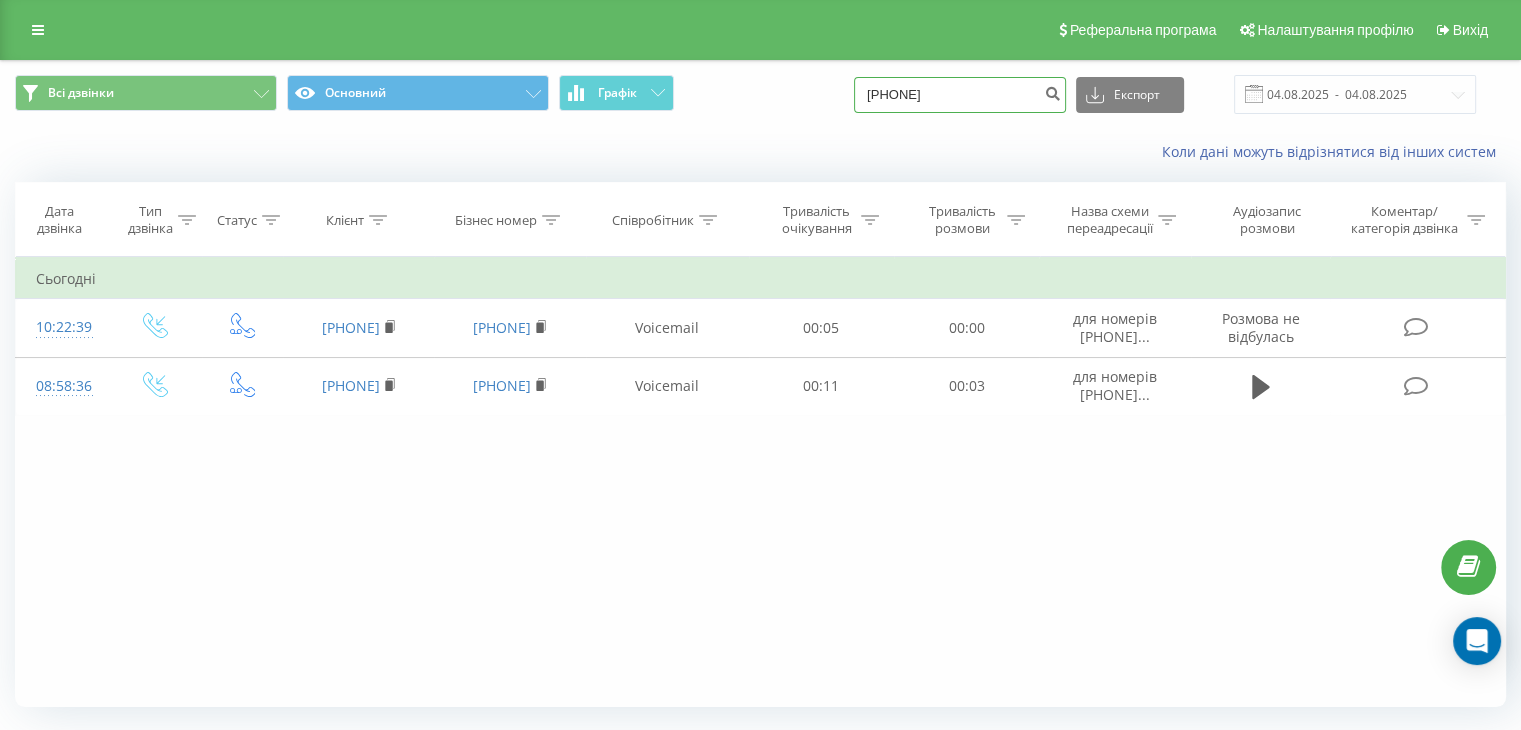 type on "[PHONE]" 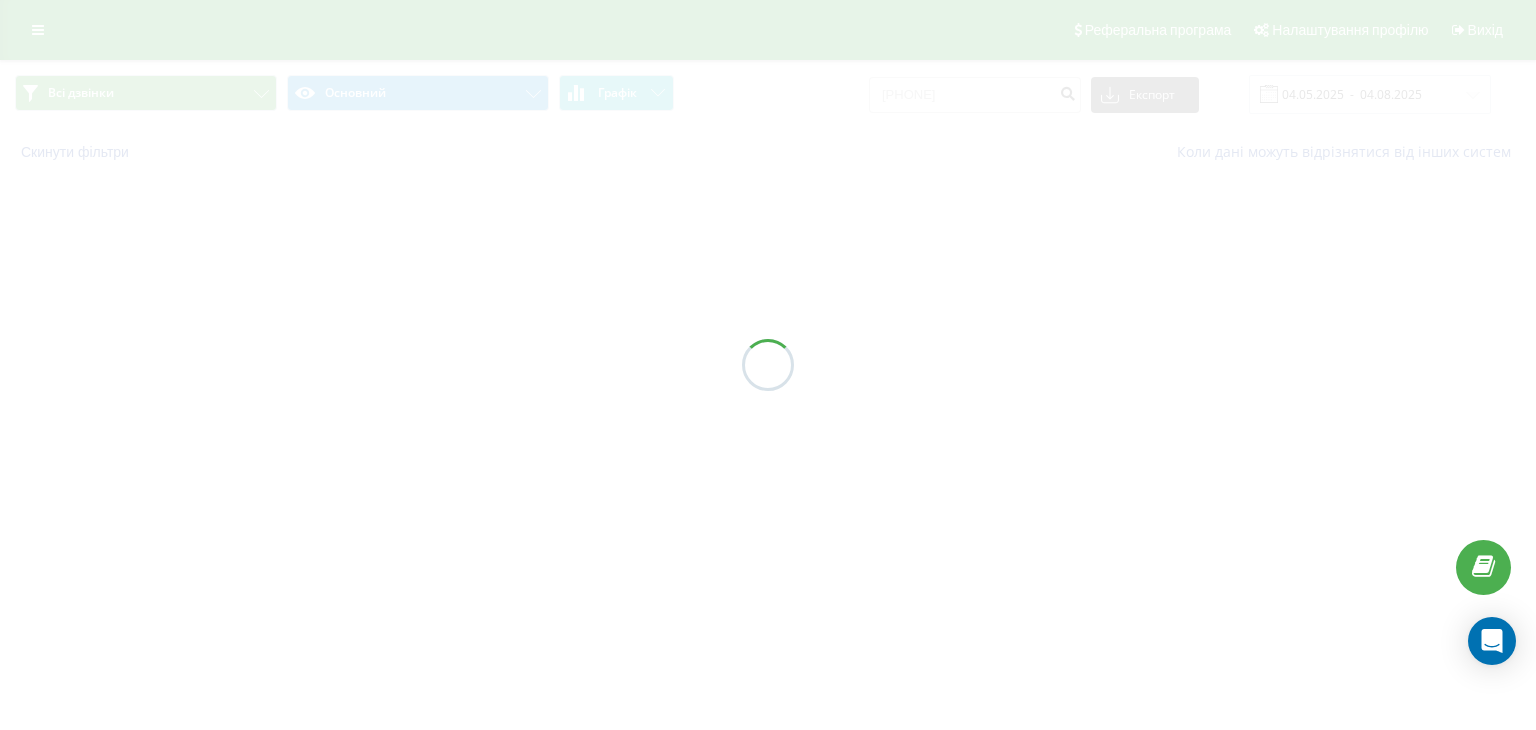 scroll, scrollTop: 0, scrollLeft: 0, axis: both 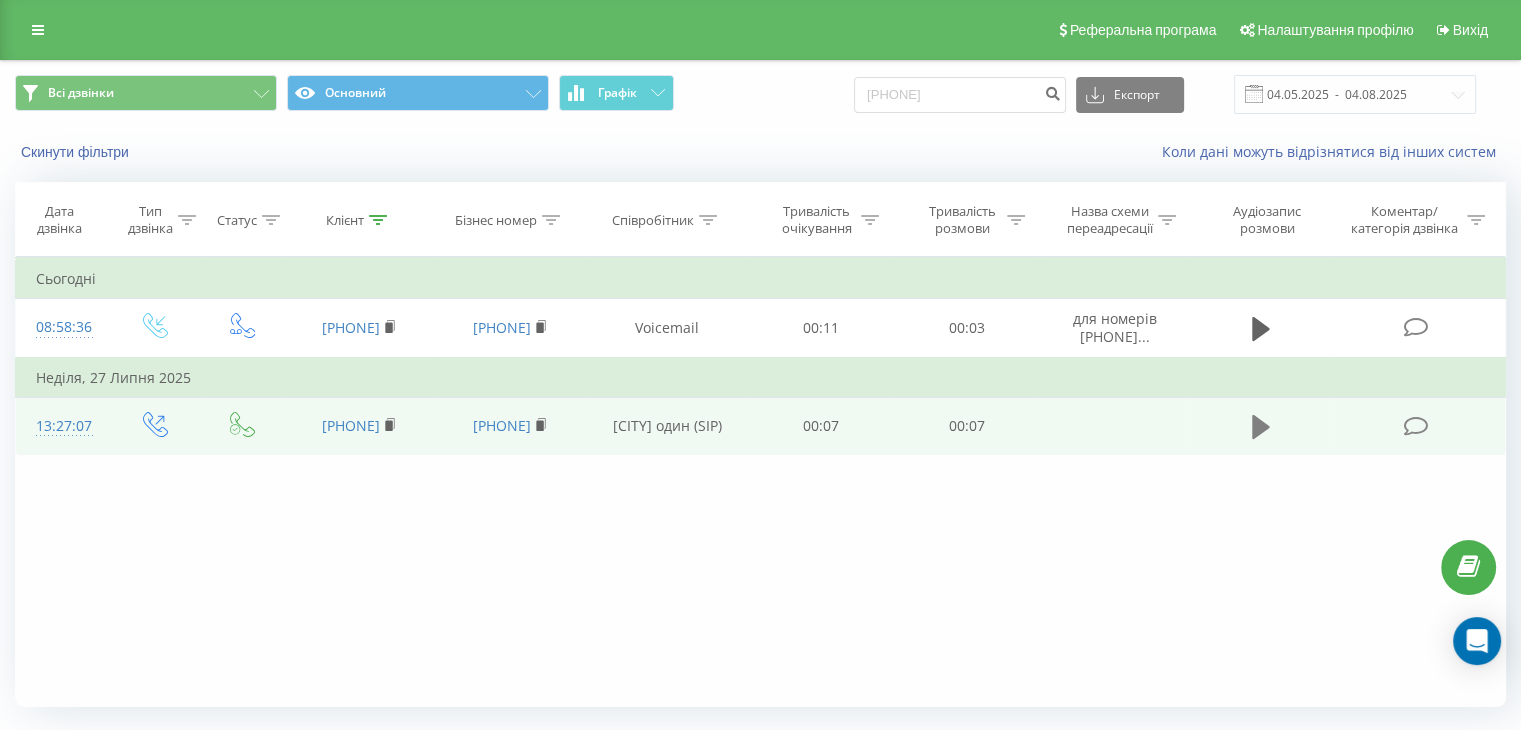 click 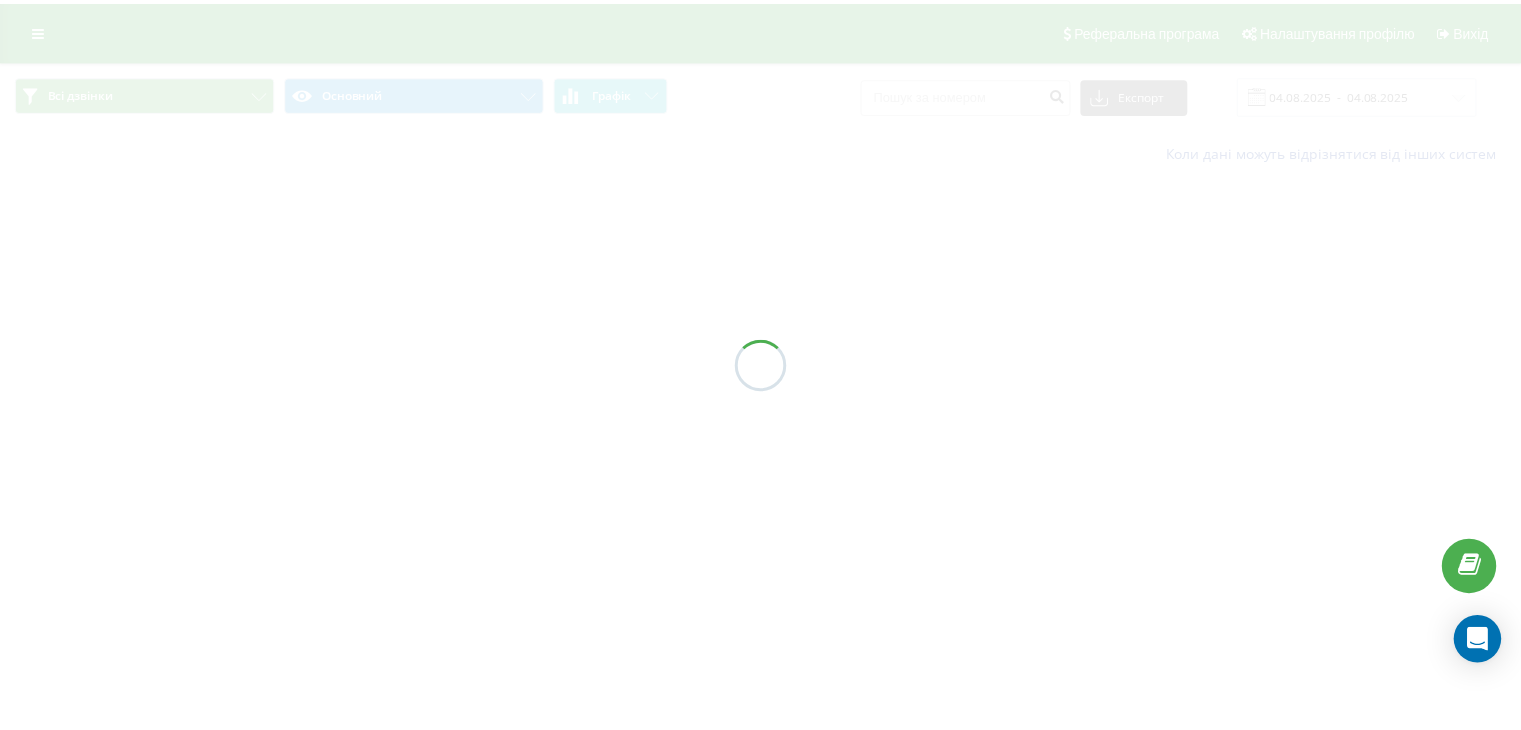 scroll, scrollTop: 0, scrollLeft: 0, axis: both 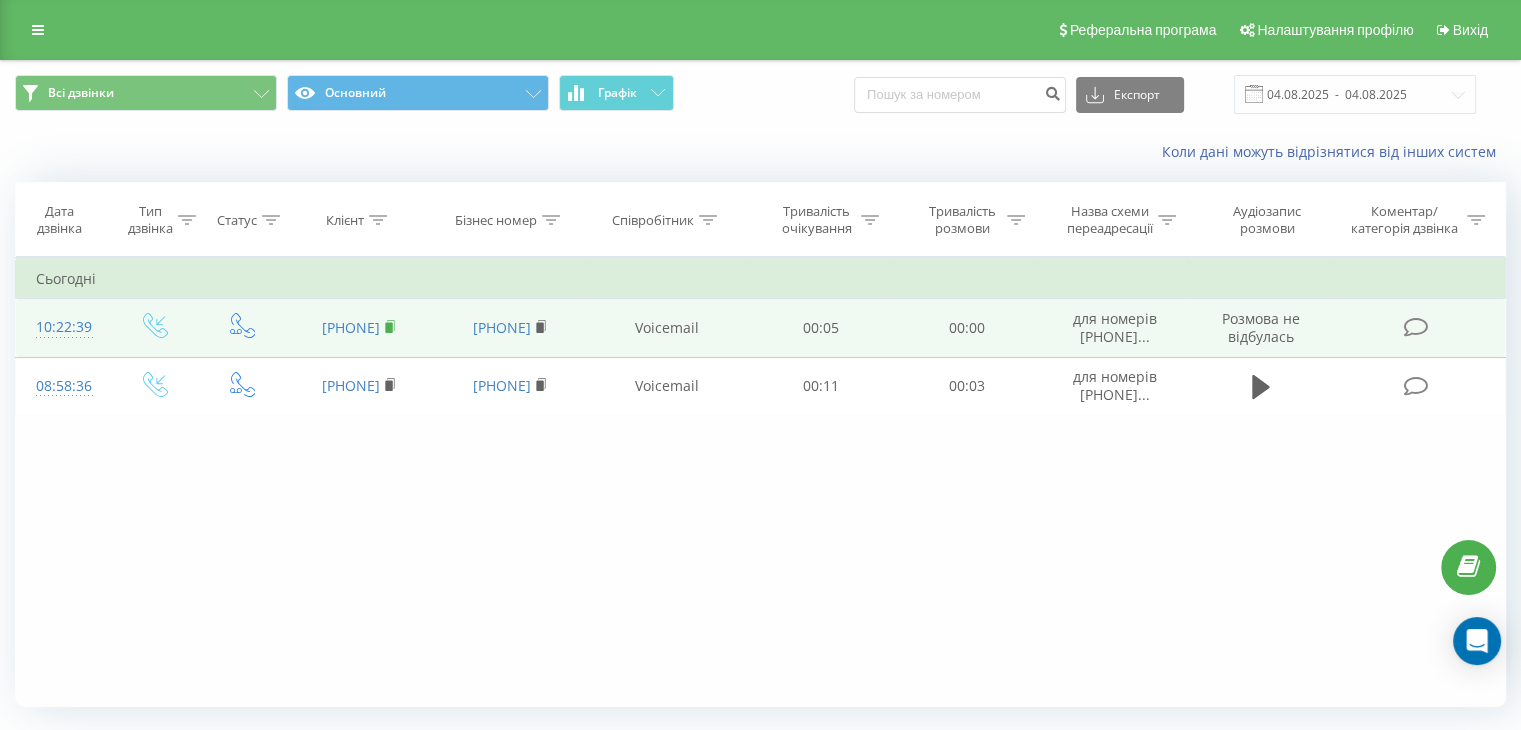 click 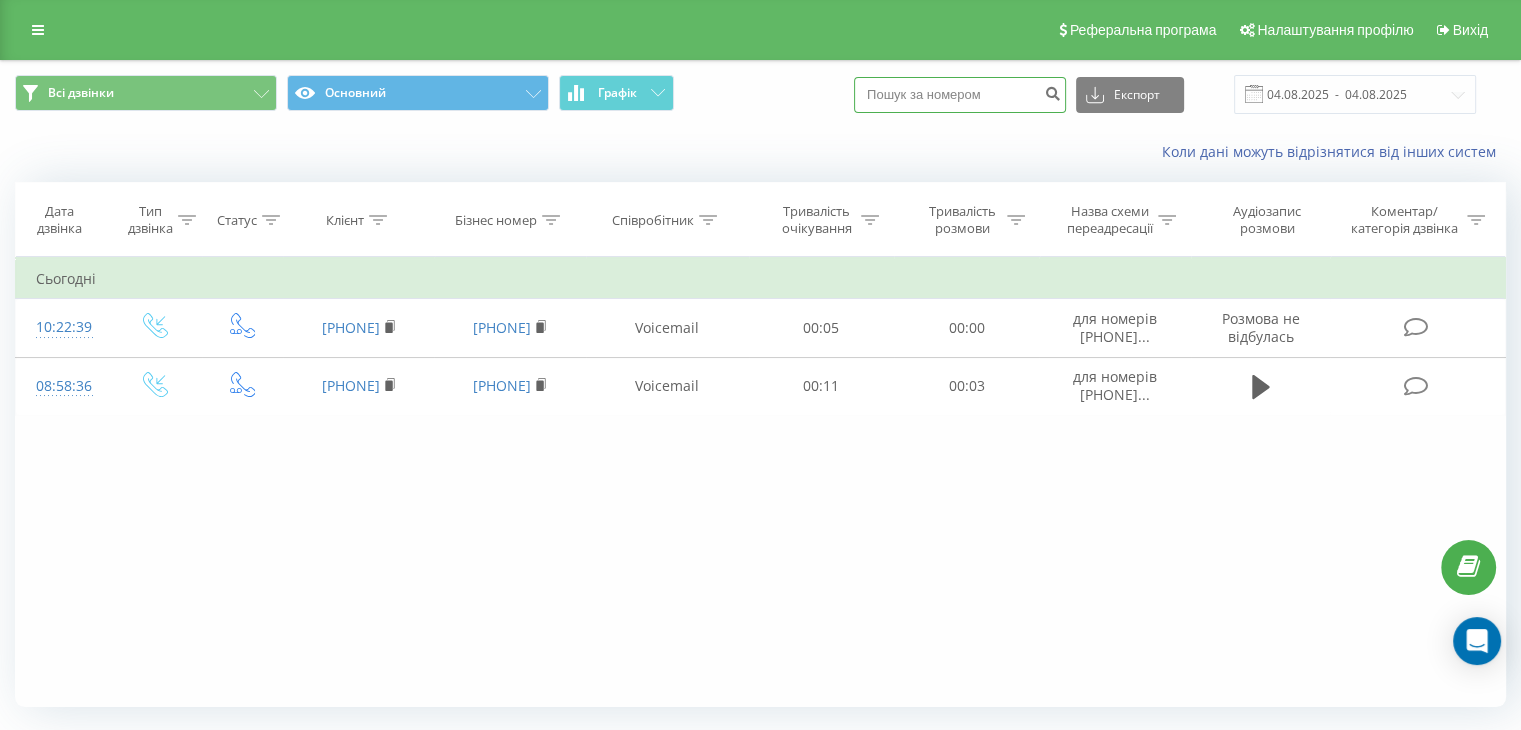 click at bounding box center (960, 95) 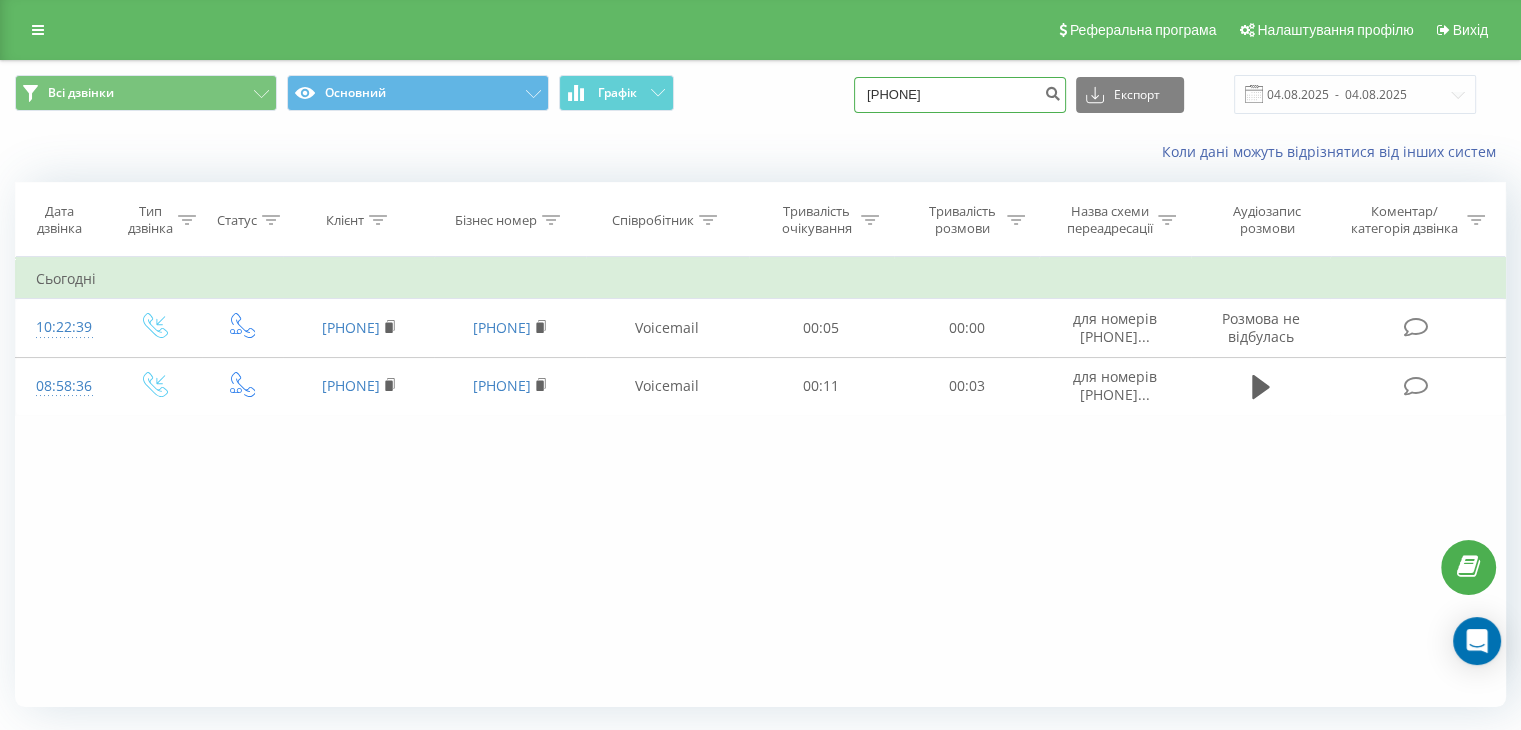 type on "[PHONE]" 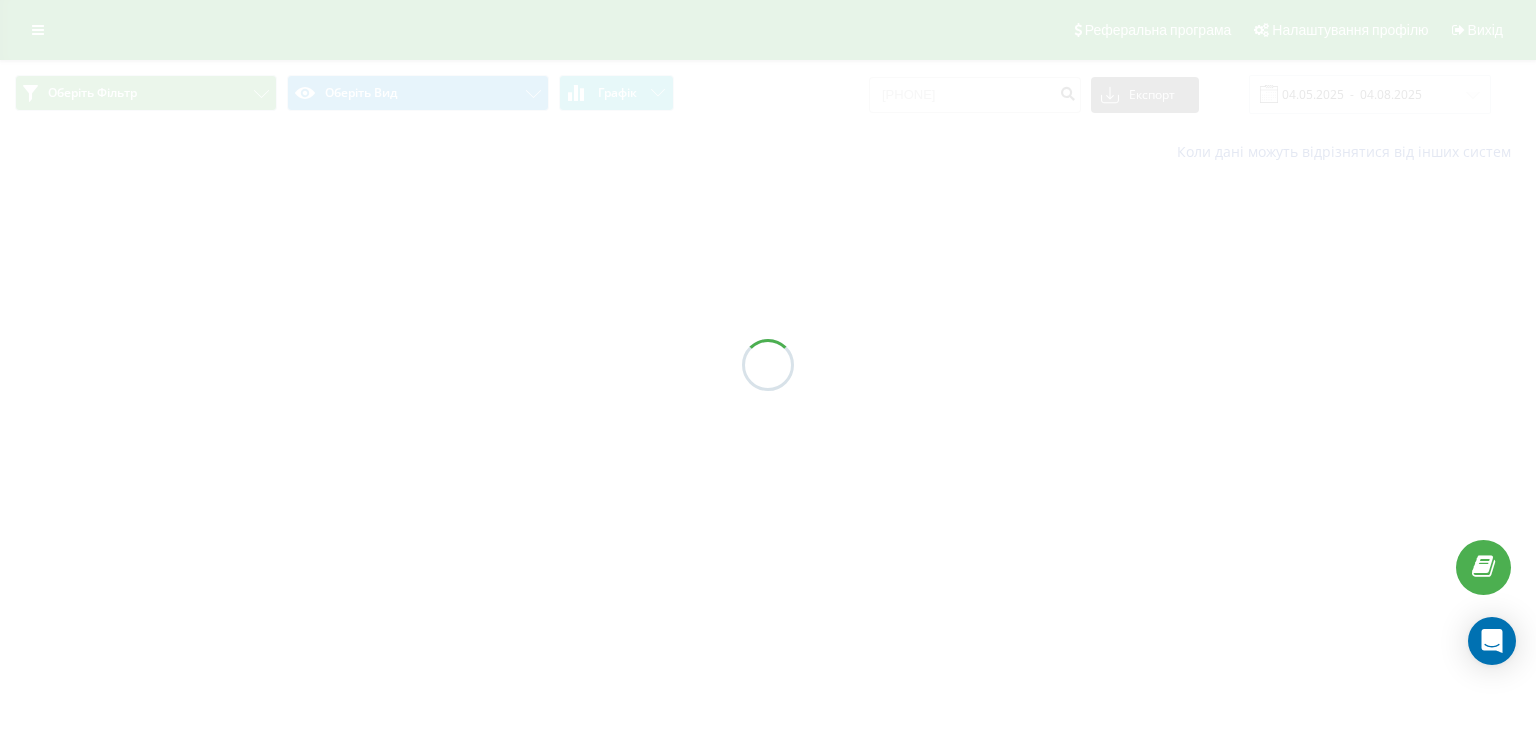 scroll, scrollTop: 0, scrollLeft: 0, axis: both 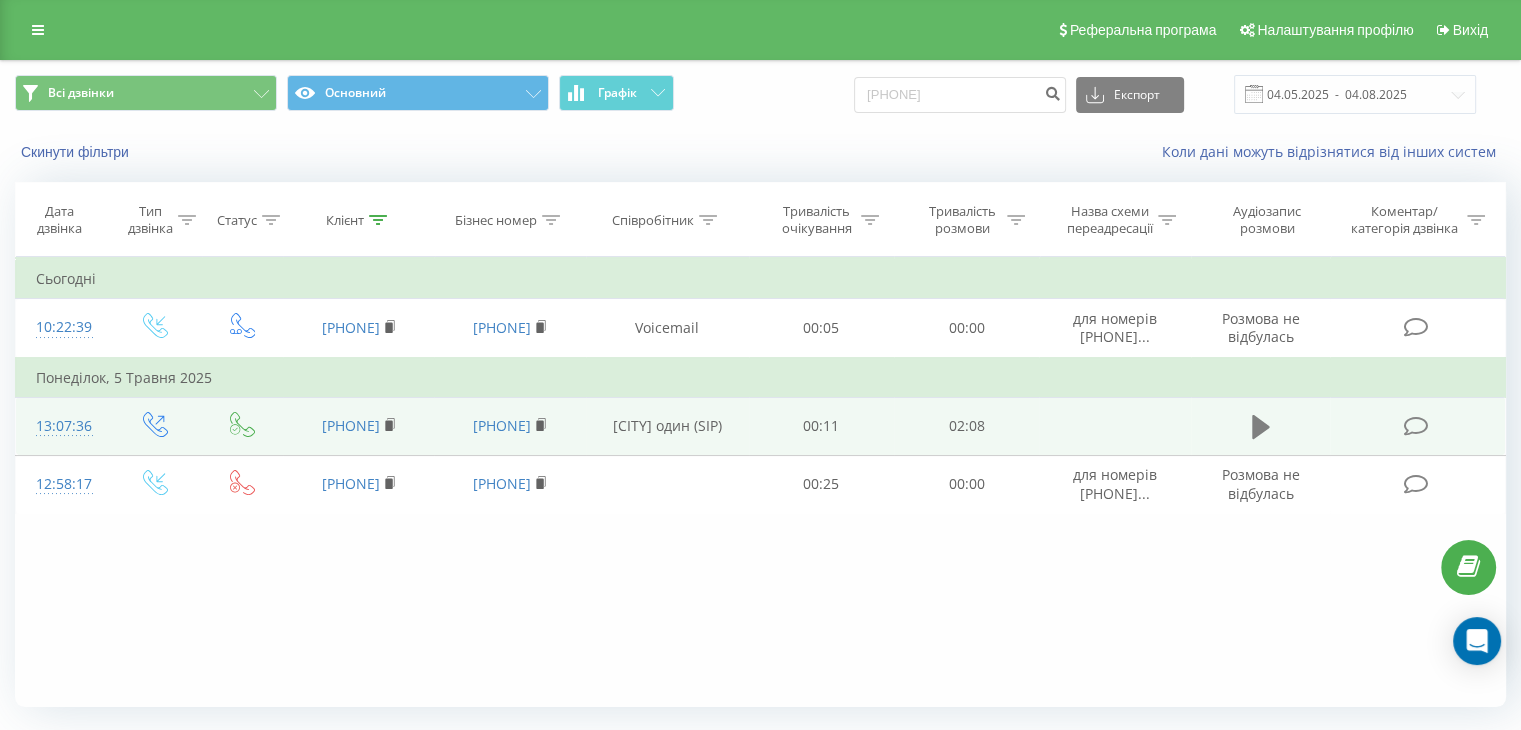 click 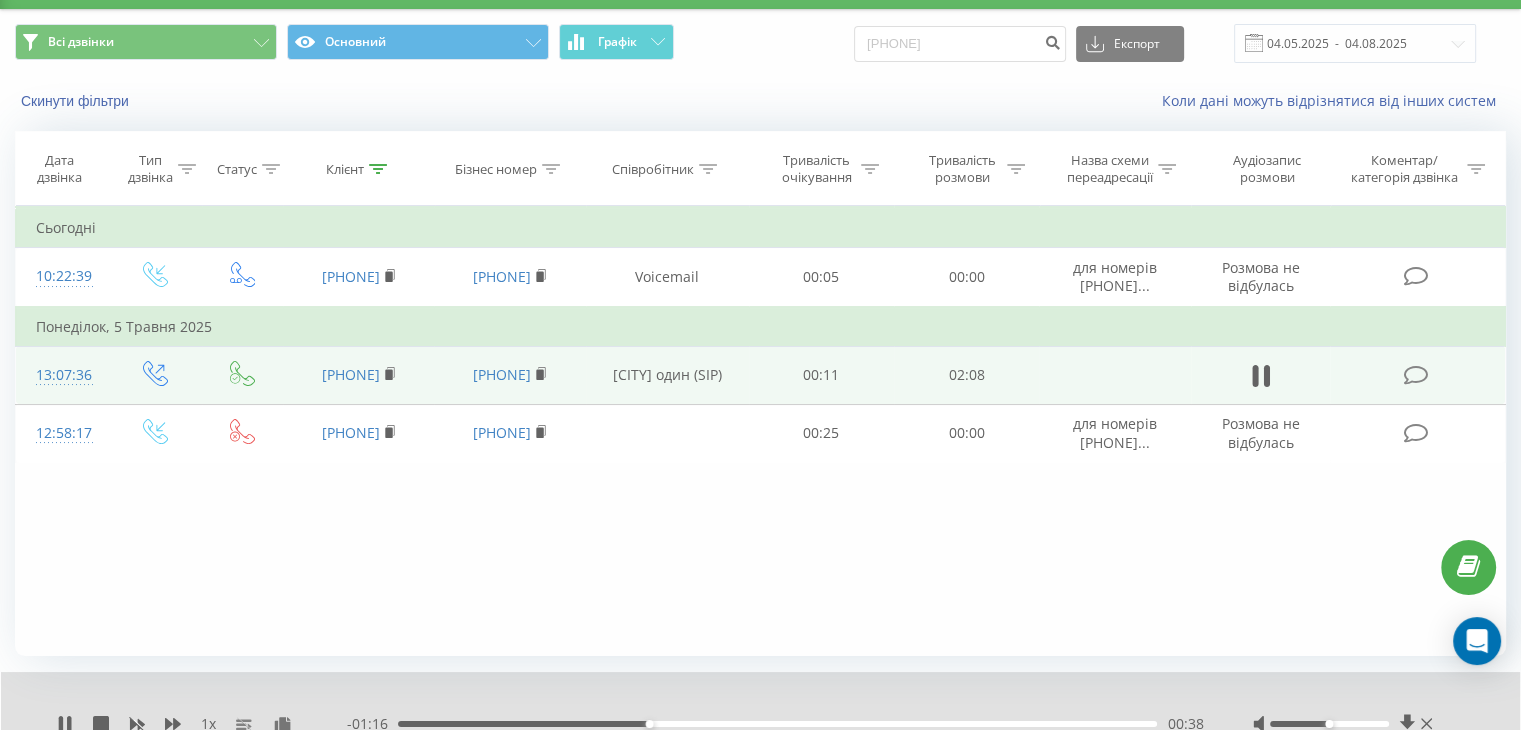 scroll, scrollTop: 0, scrollLeft: 0, axis: both 